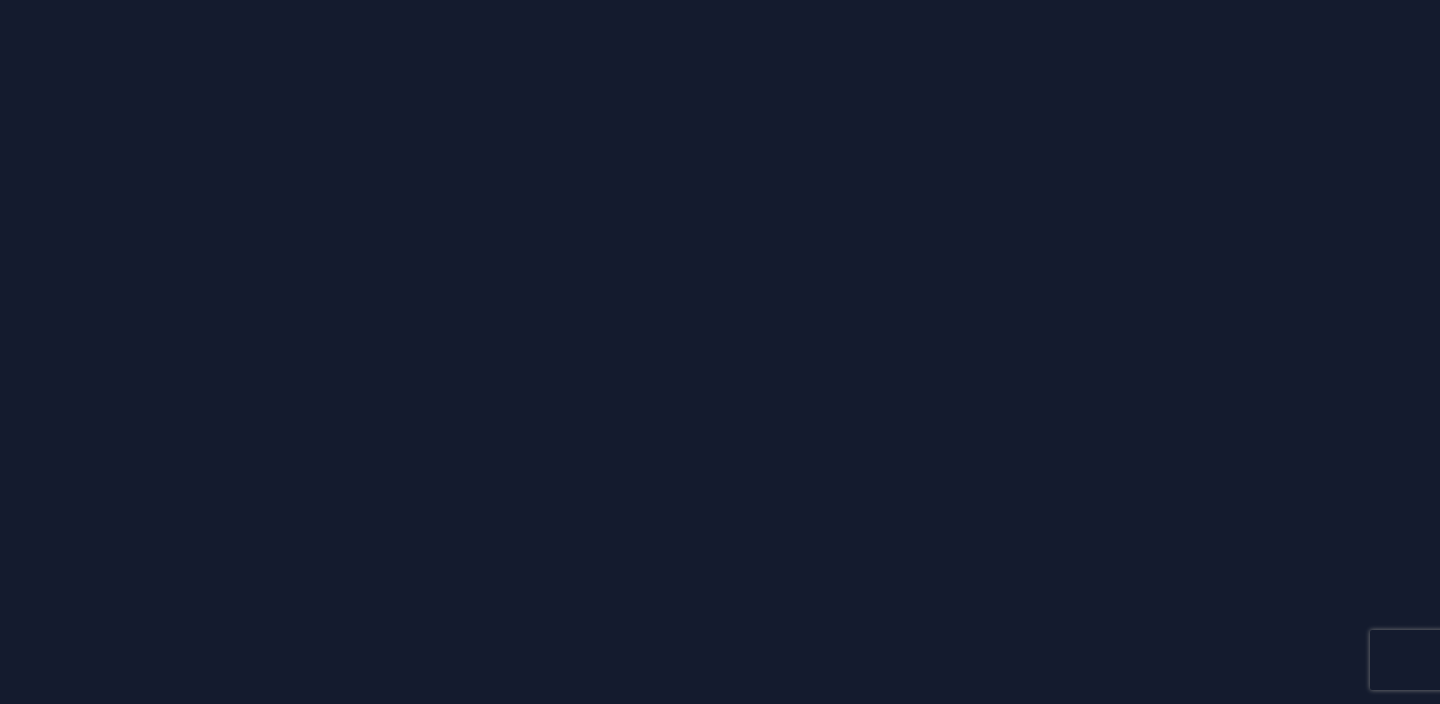 scroll, scrollTop: 0, scrollLeft: 0, axis: both 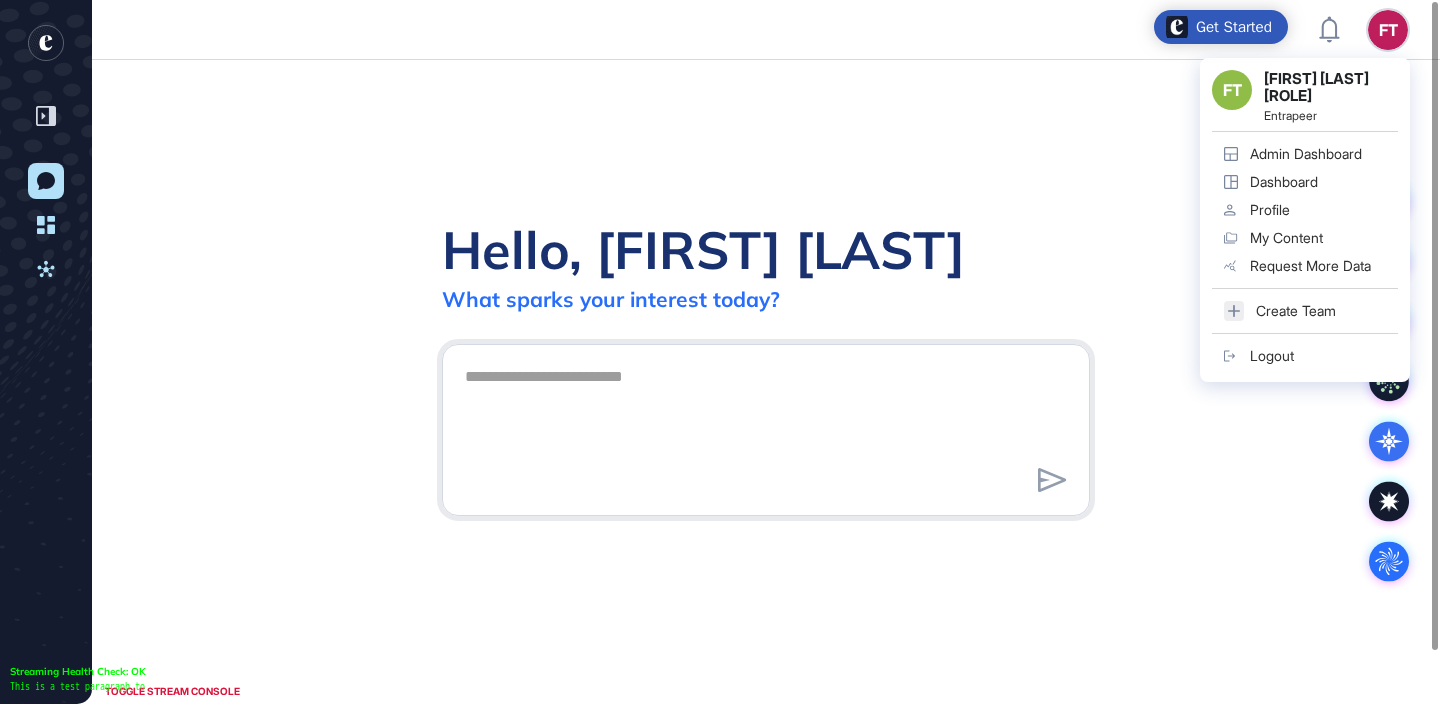 click on "Admin Dashboard" 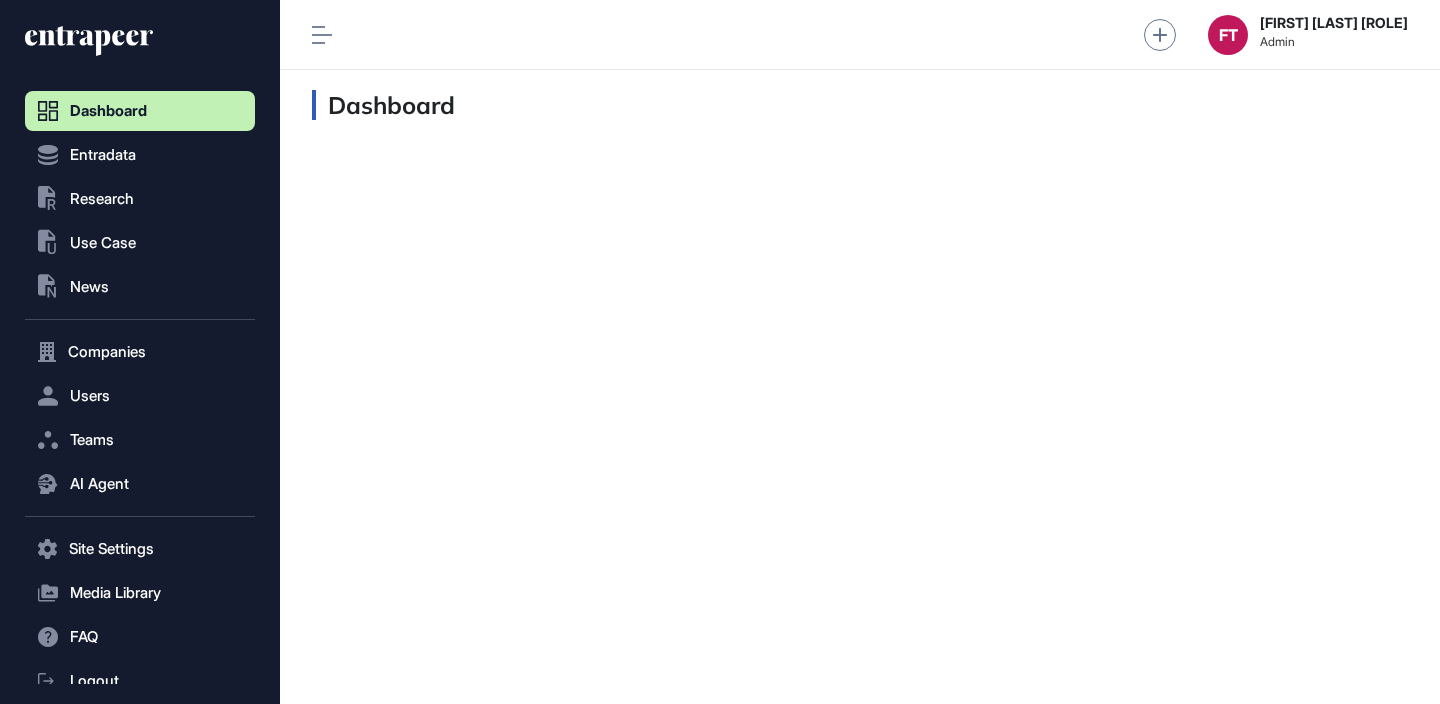 scroll, scrollTop: 664, scrollLeft: 230, axis: both 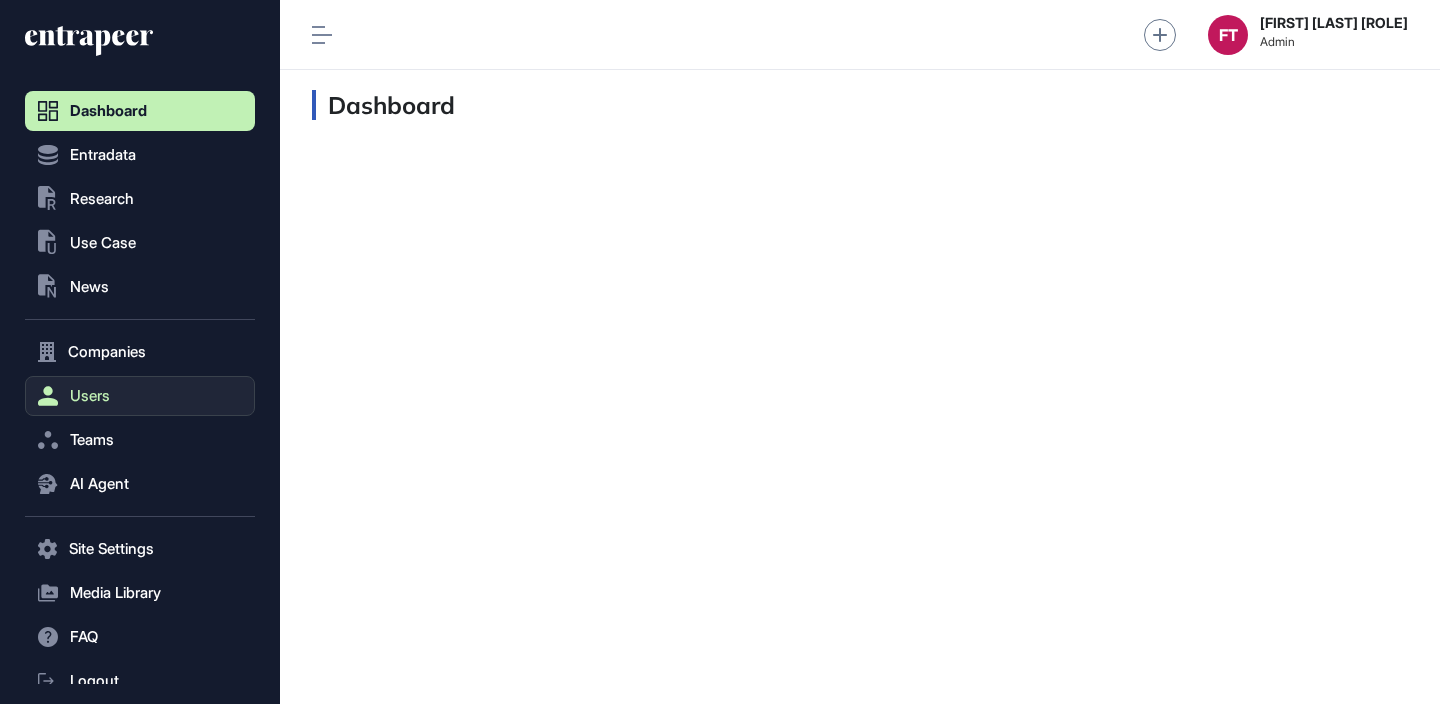 click on "Users" 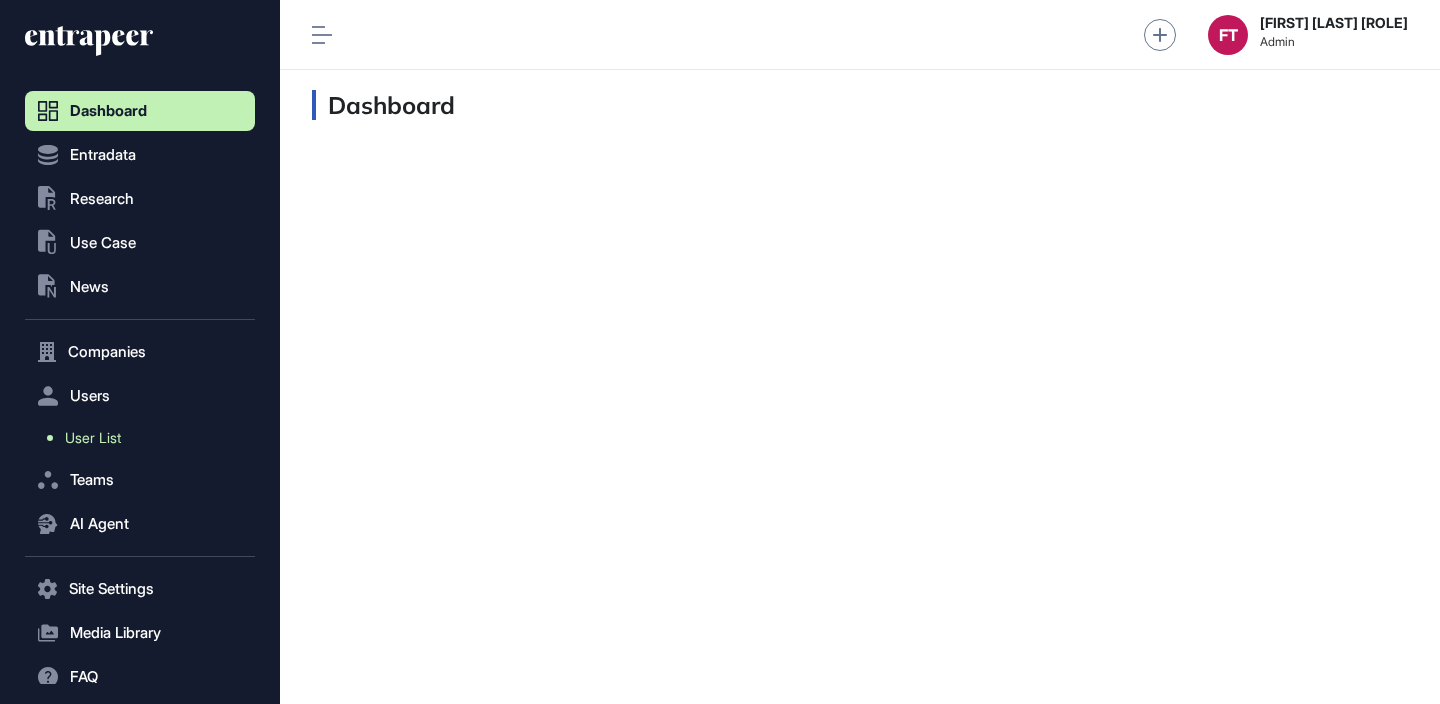 click on "User List" at bounding box center (145, 438) 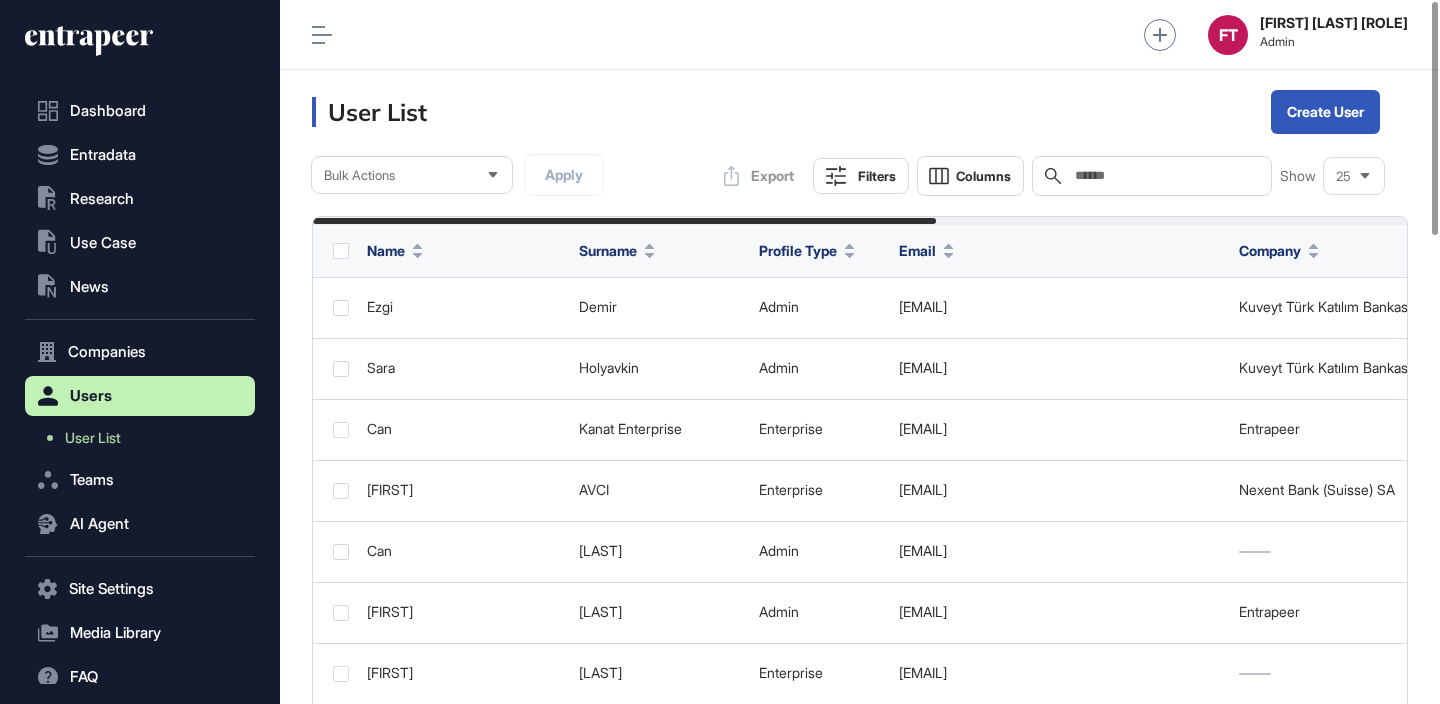 click at bounding box center (1166, 176) 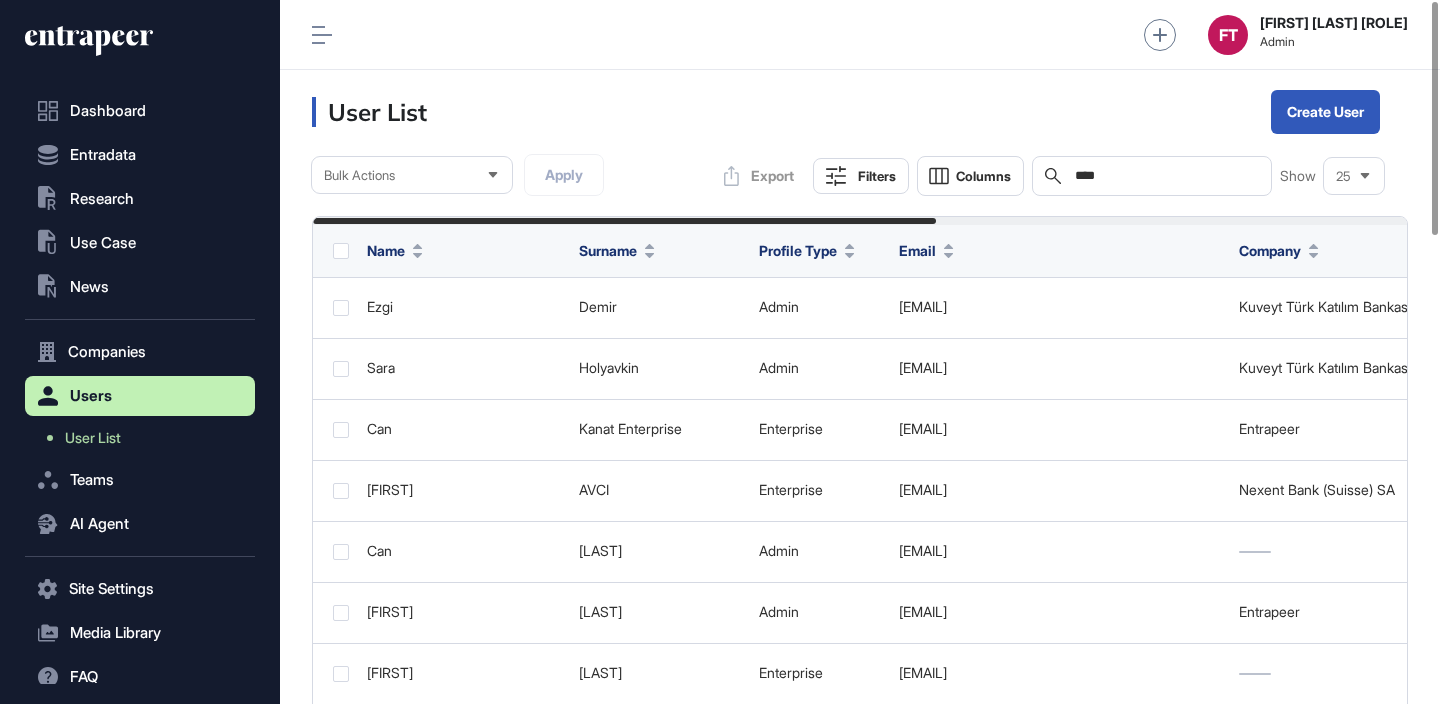 type on "*****" 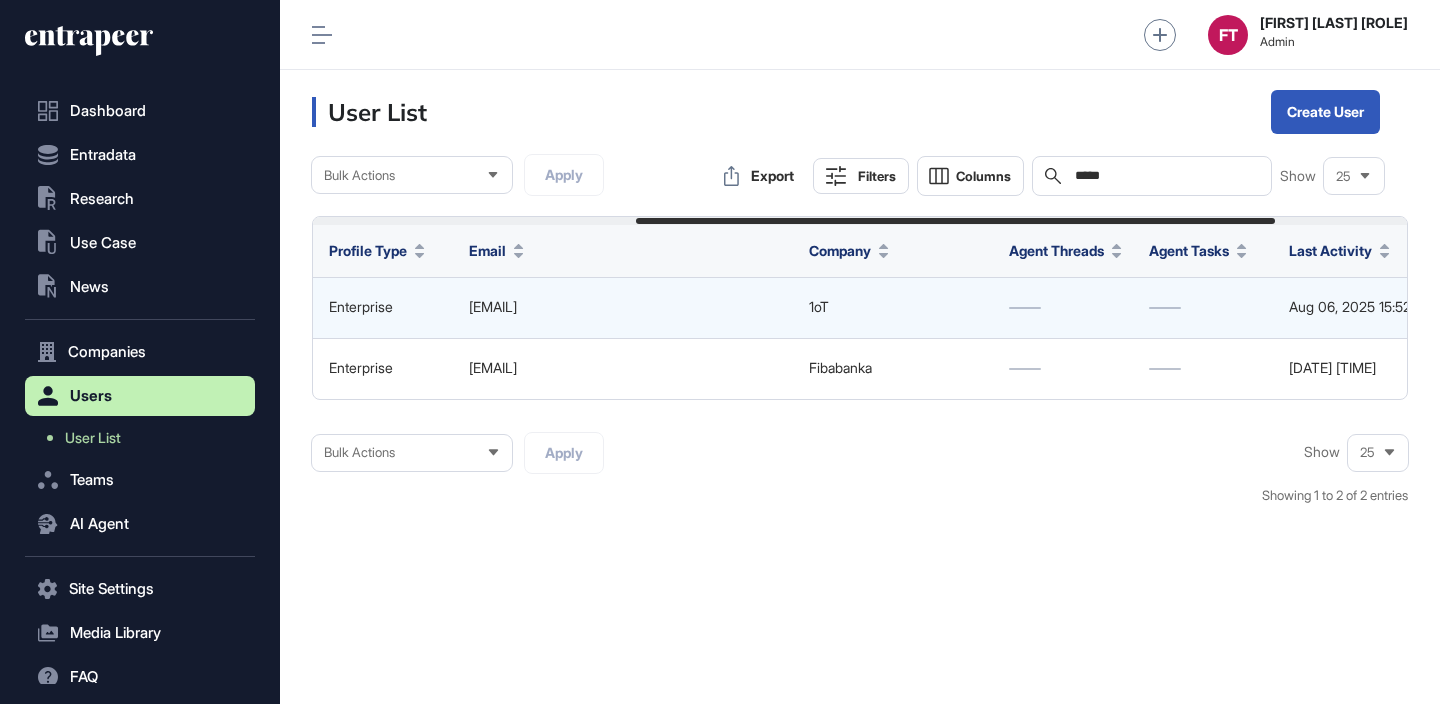 scroll, scrollTop: 0, scrollLeft: 776, axis: horizontal 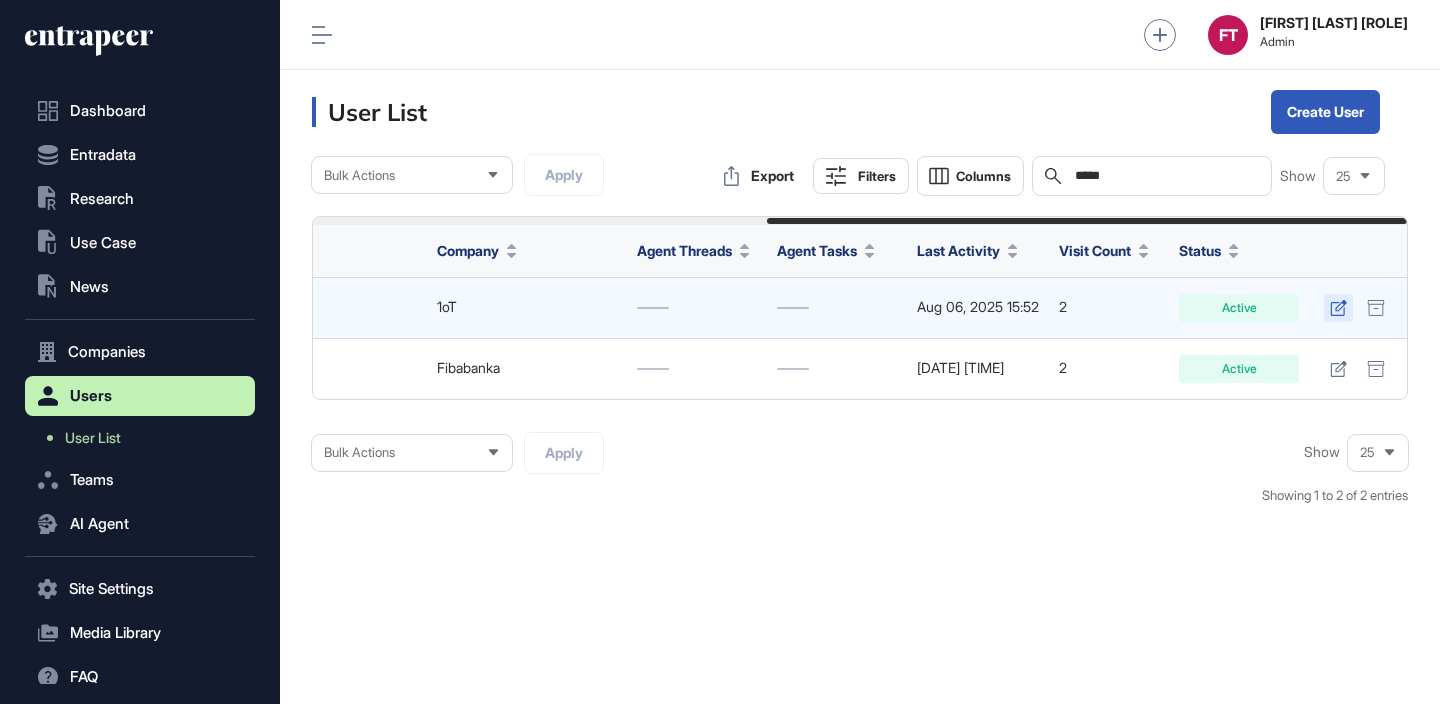click at bounding box center (1338, 308) 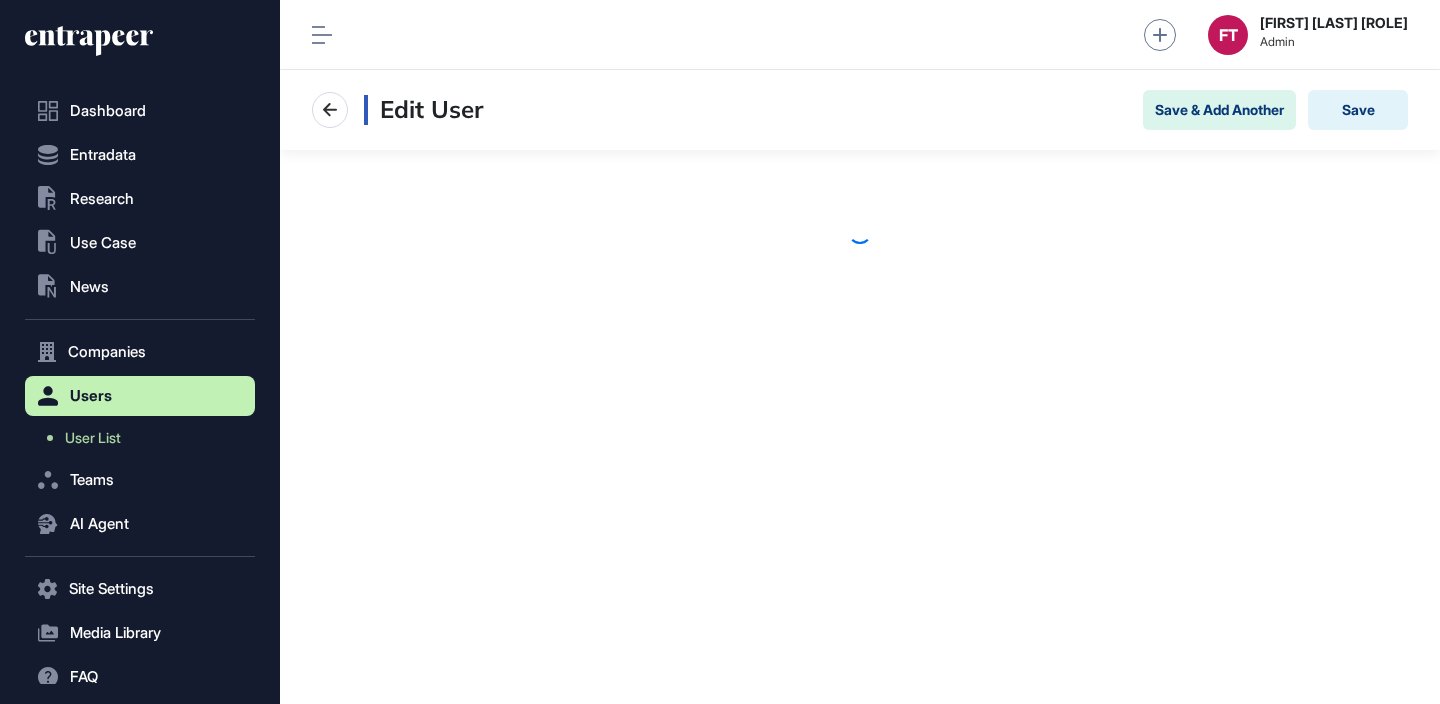 click on "Edit User Save & Add Another Save" at bounding box center [860, 192] 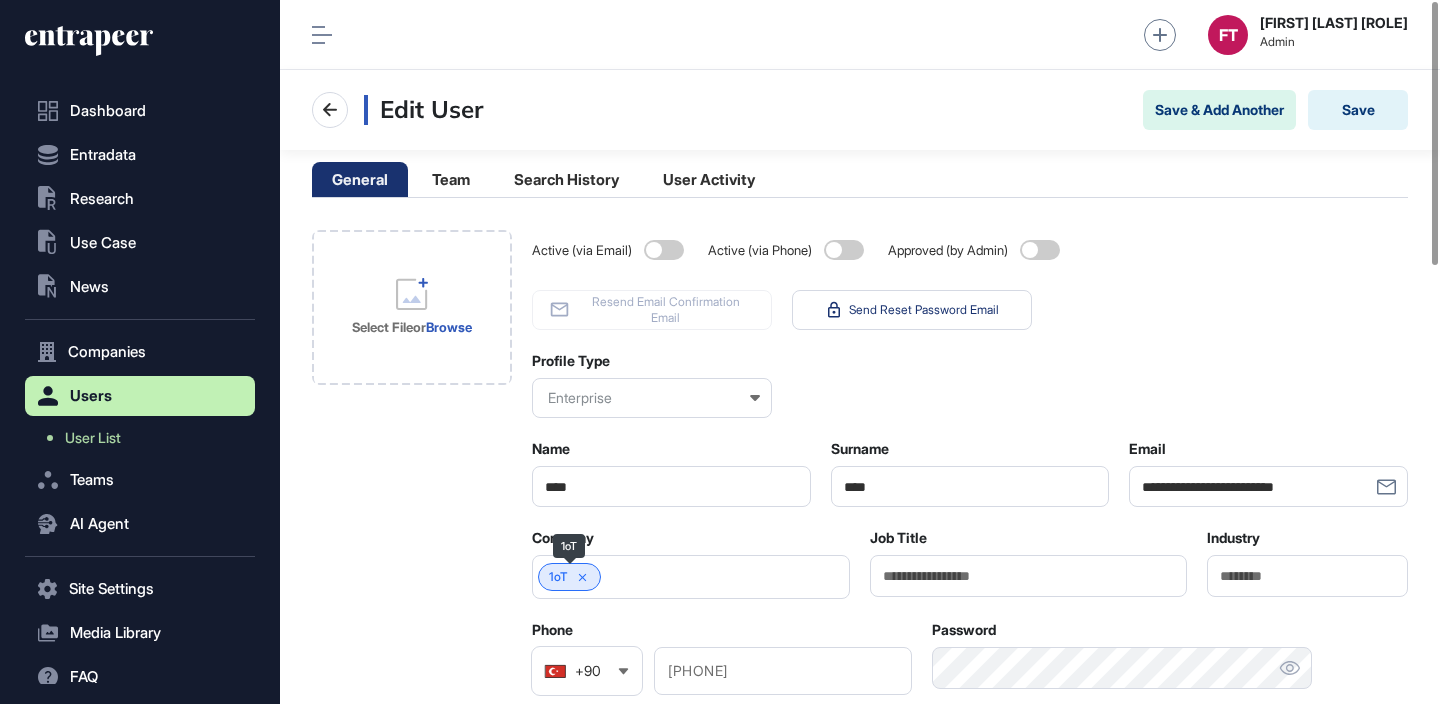 click on "1oT" 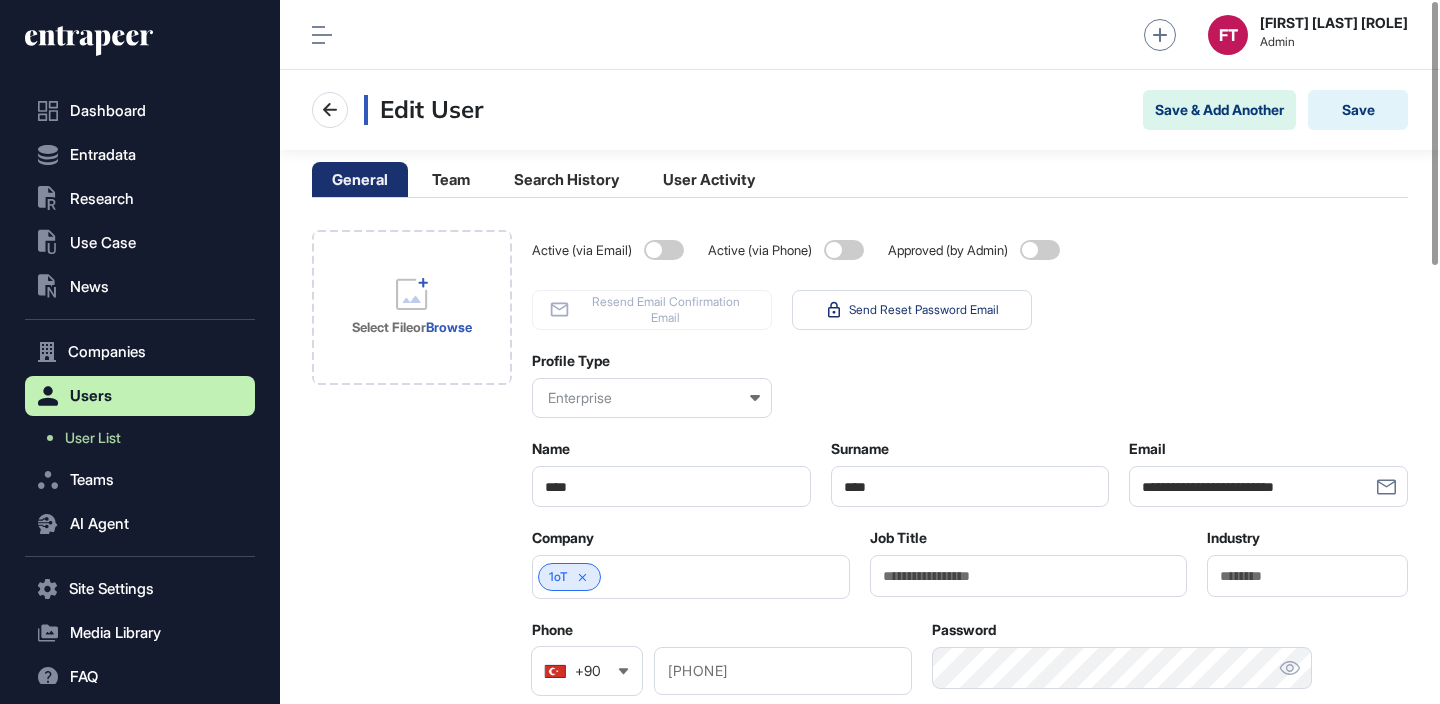 click on "1oT" at bounding box center [558, 577] 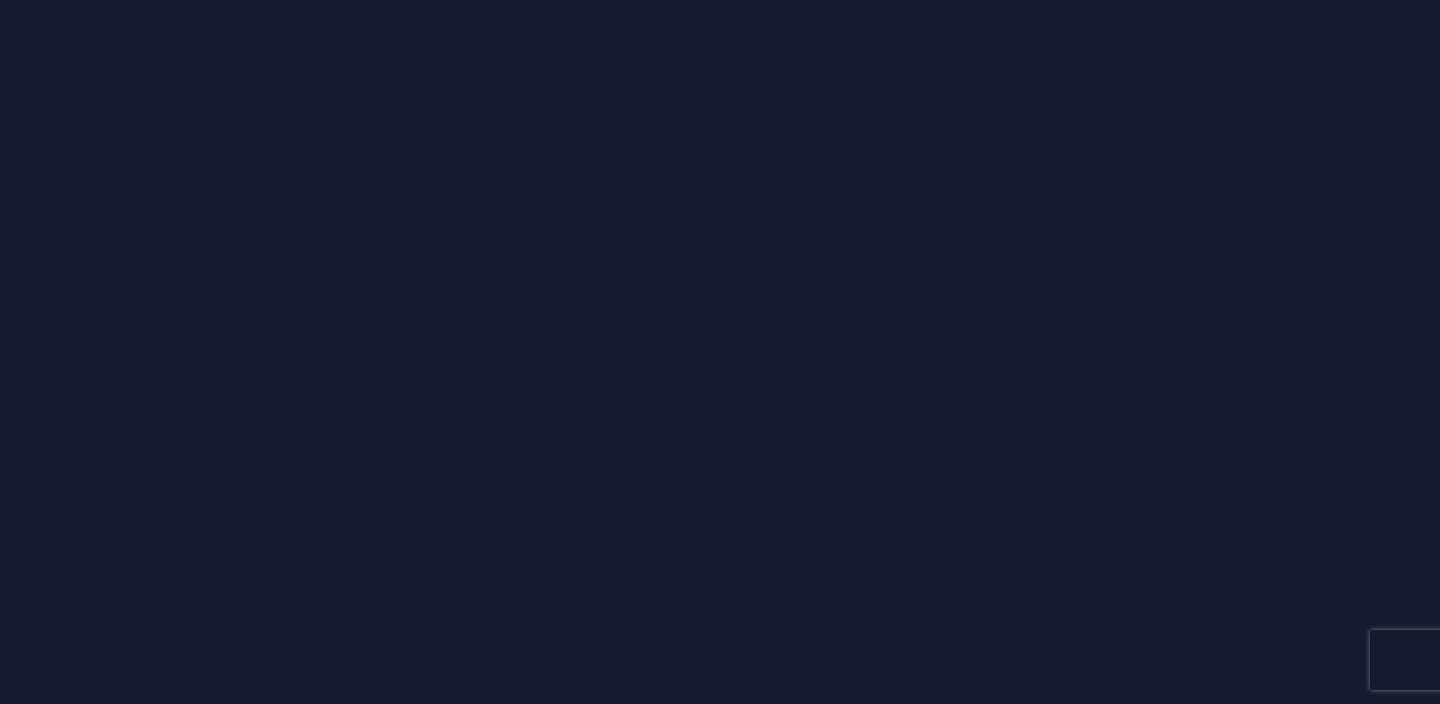 scroll, scrollTop: 0, scrollLeft: 0, axis: both 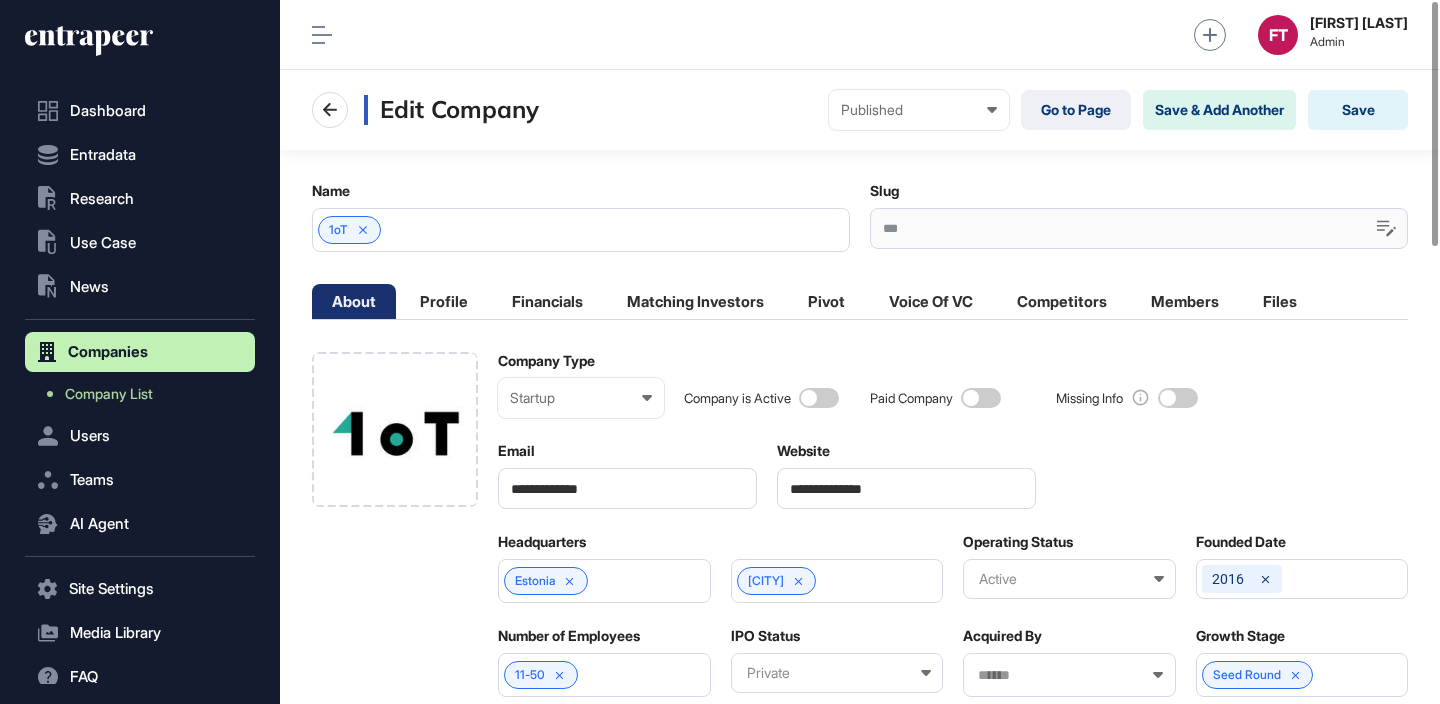 click at bounding box center [981, 398] 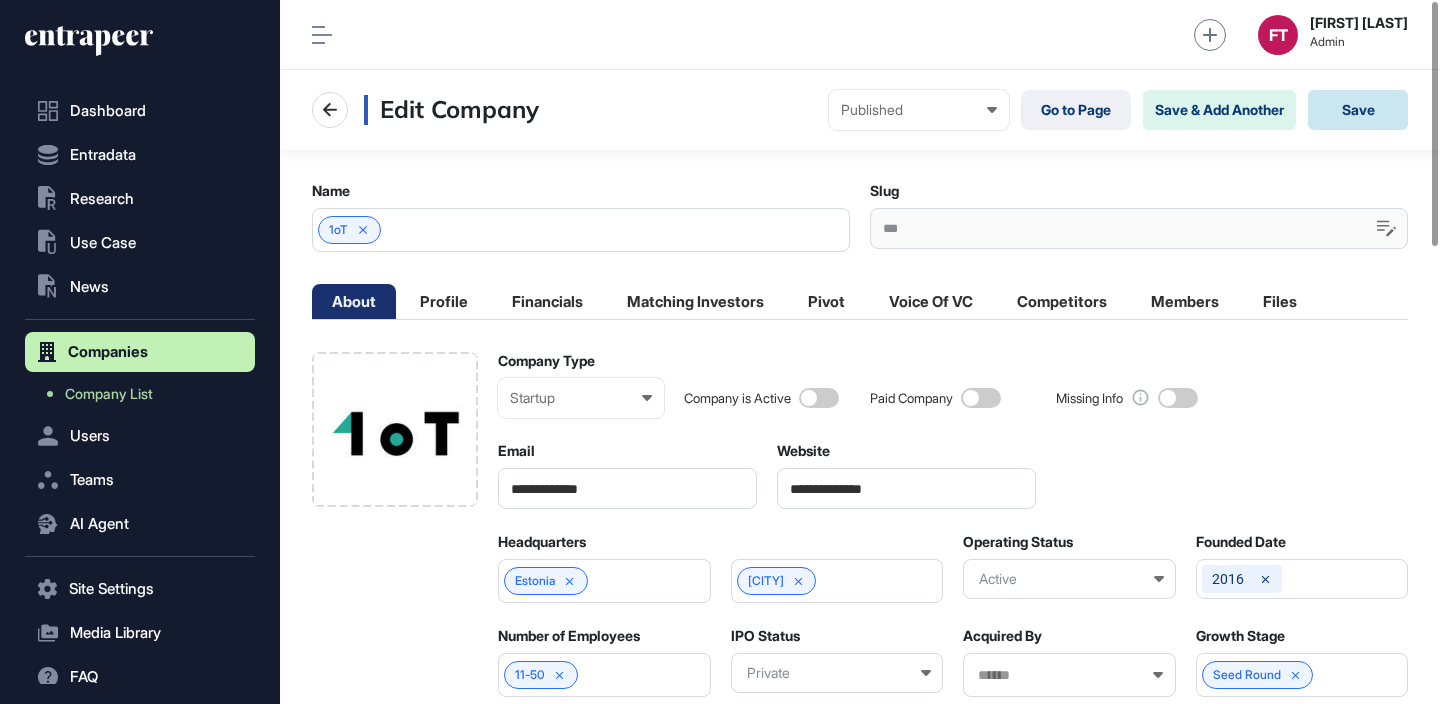 click on "Save" at bounding box center [1358, 110] 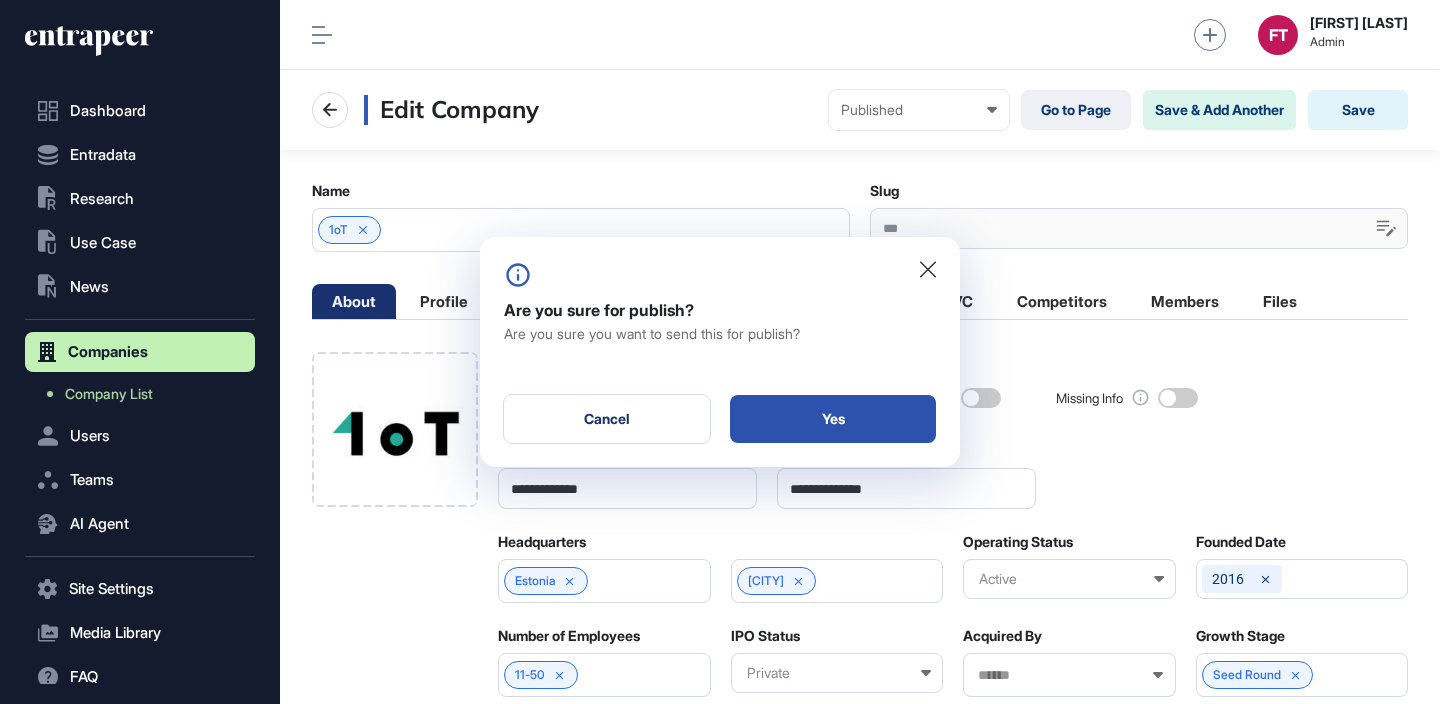 click on "Yes" at bounding box center (833, 419) 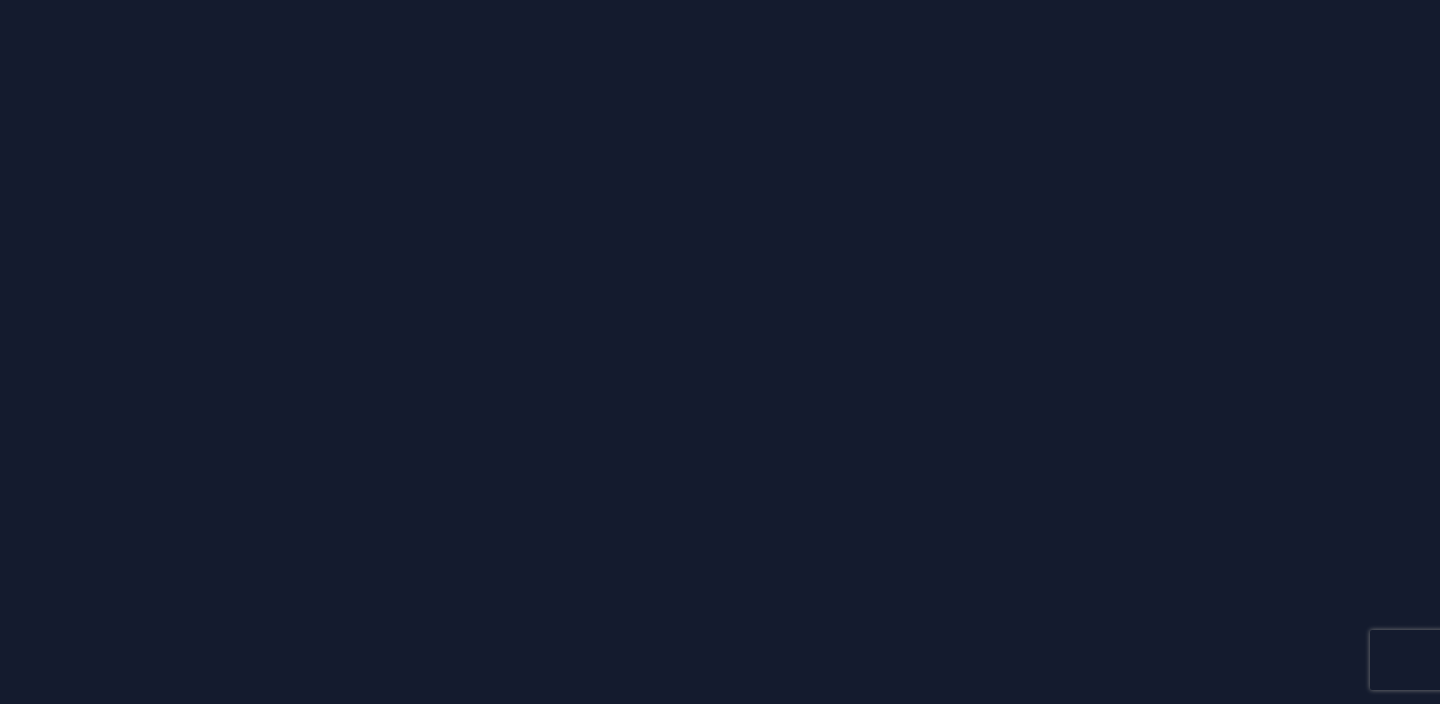 scroll, scrollTop: 0, scrollLeft: 0, axis: both 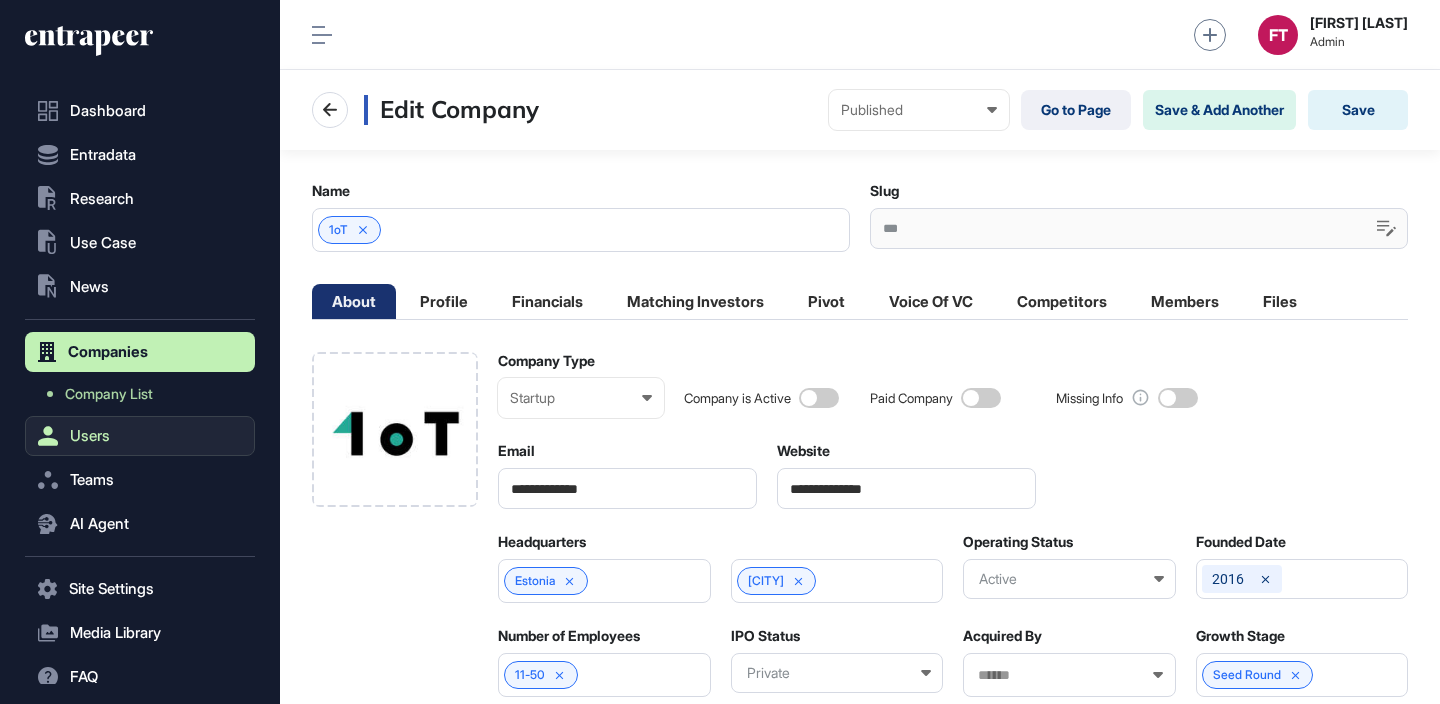 click on "Users" 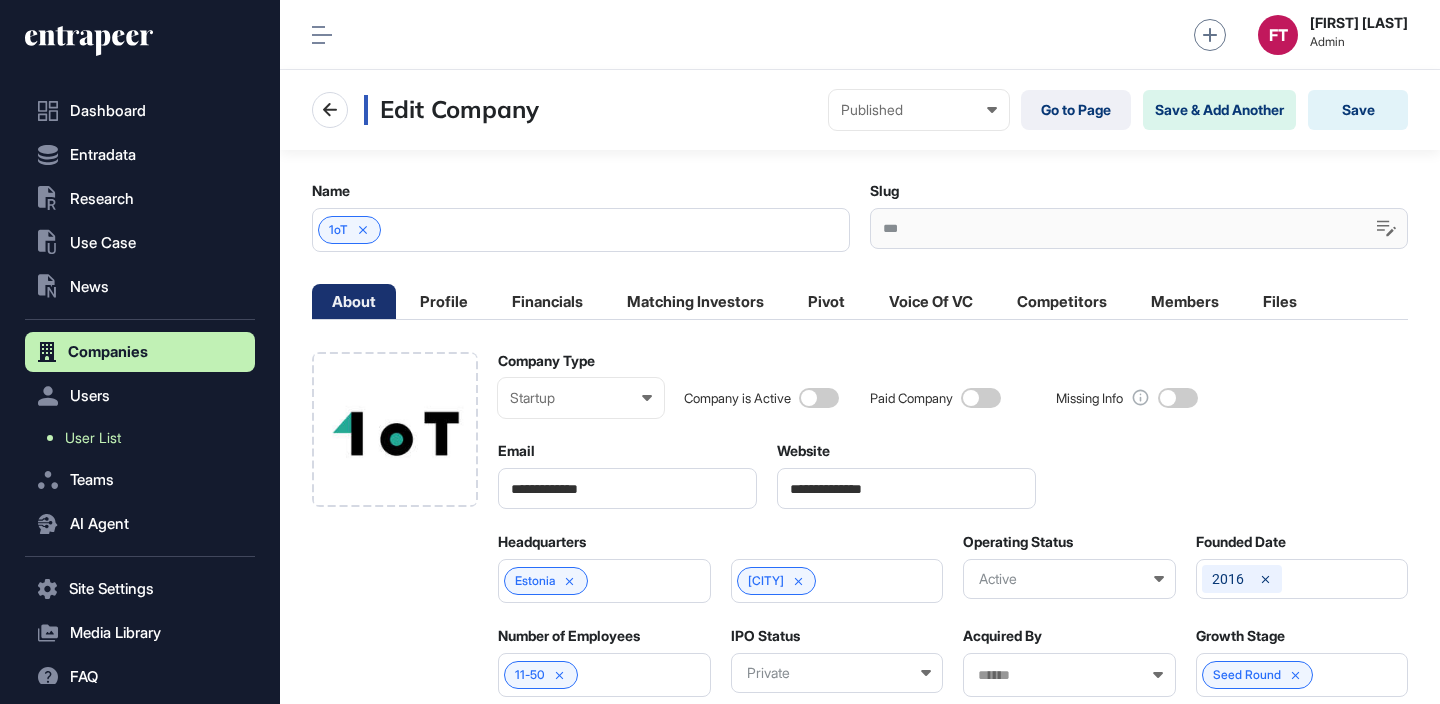 click on "Teams" 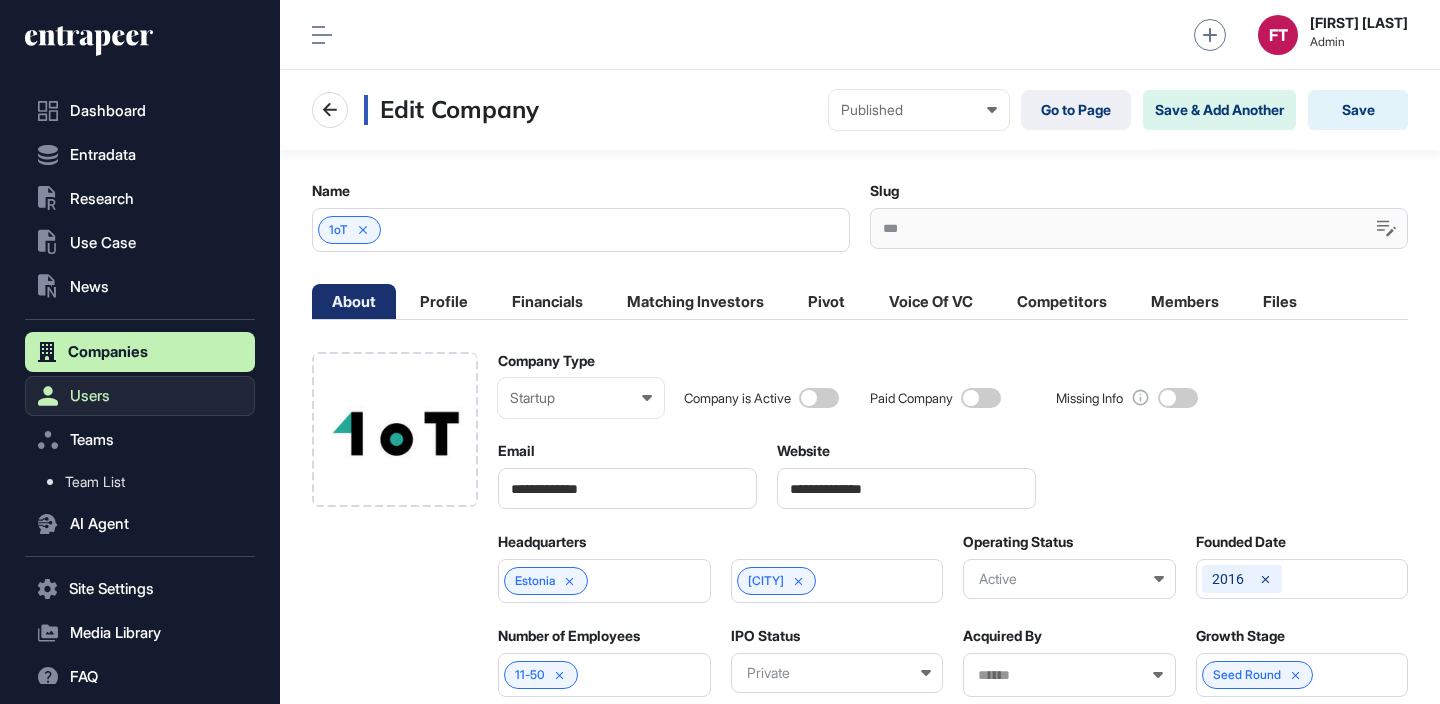 click on "Users" 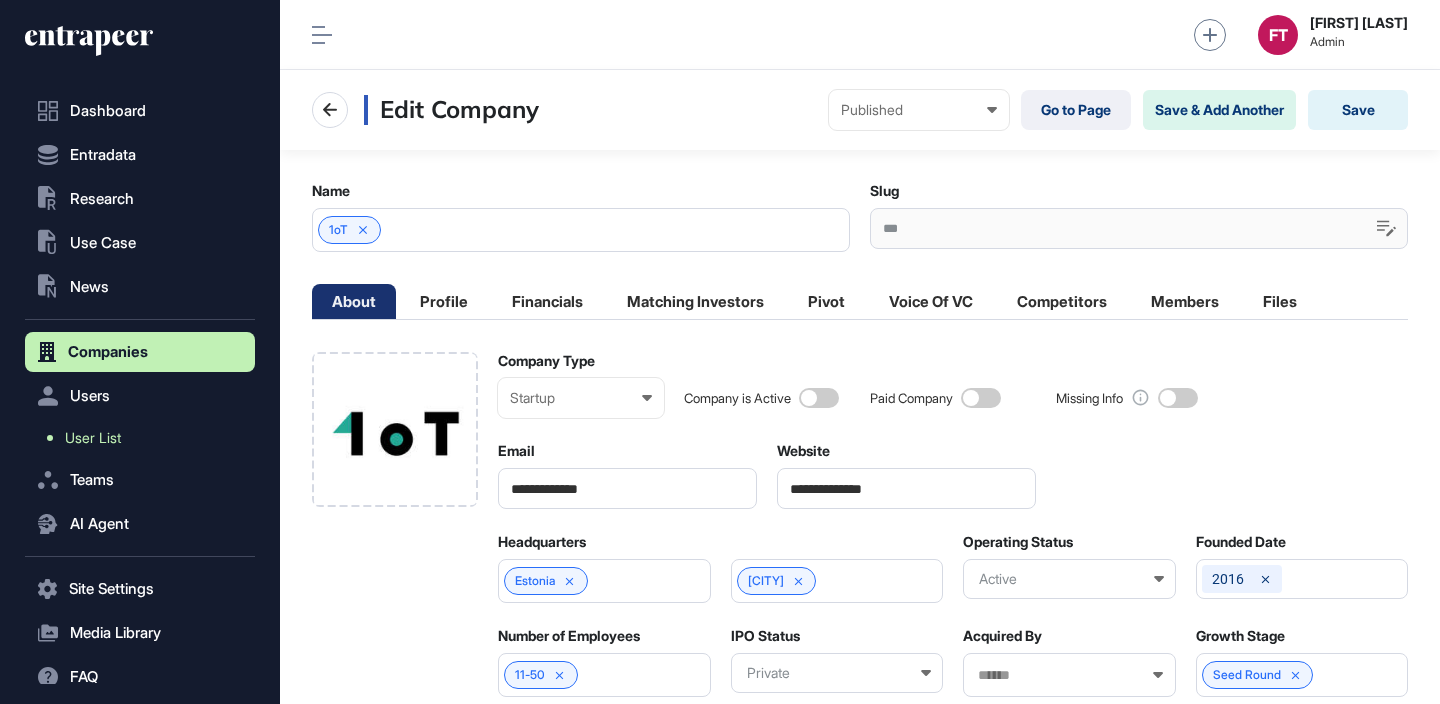 click on "User List" at bounding box center (145, 438) 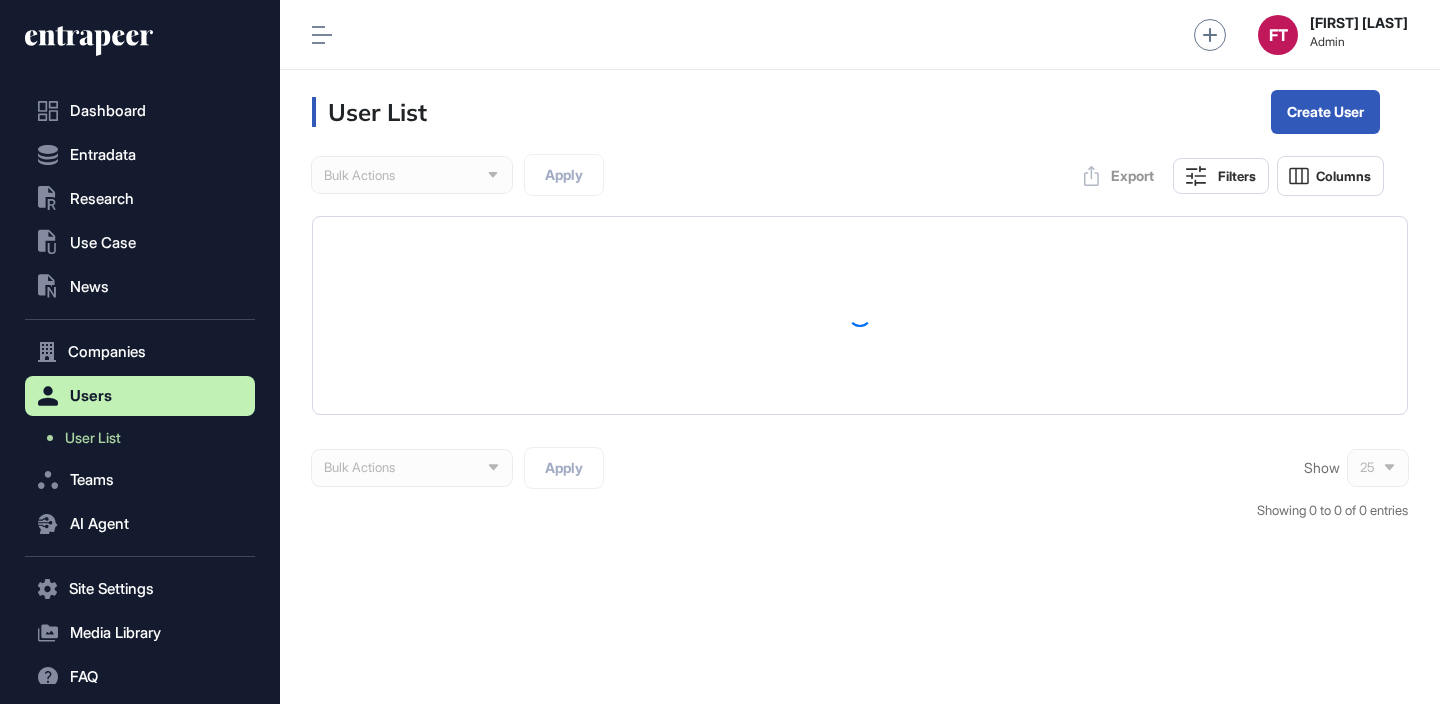 click at bounding box center (860, 315) 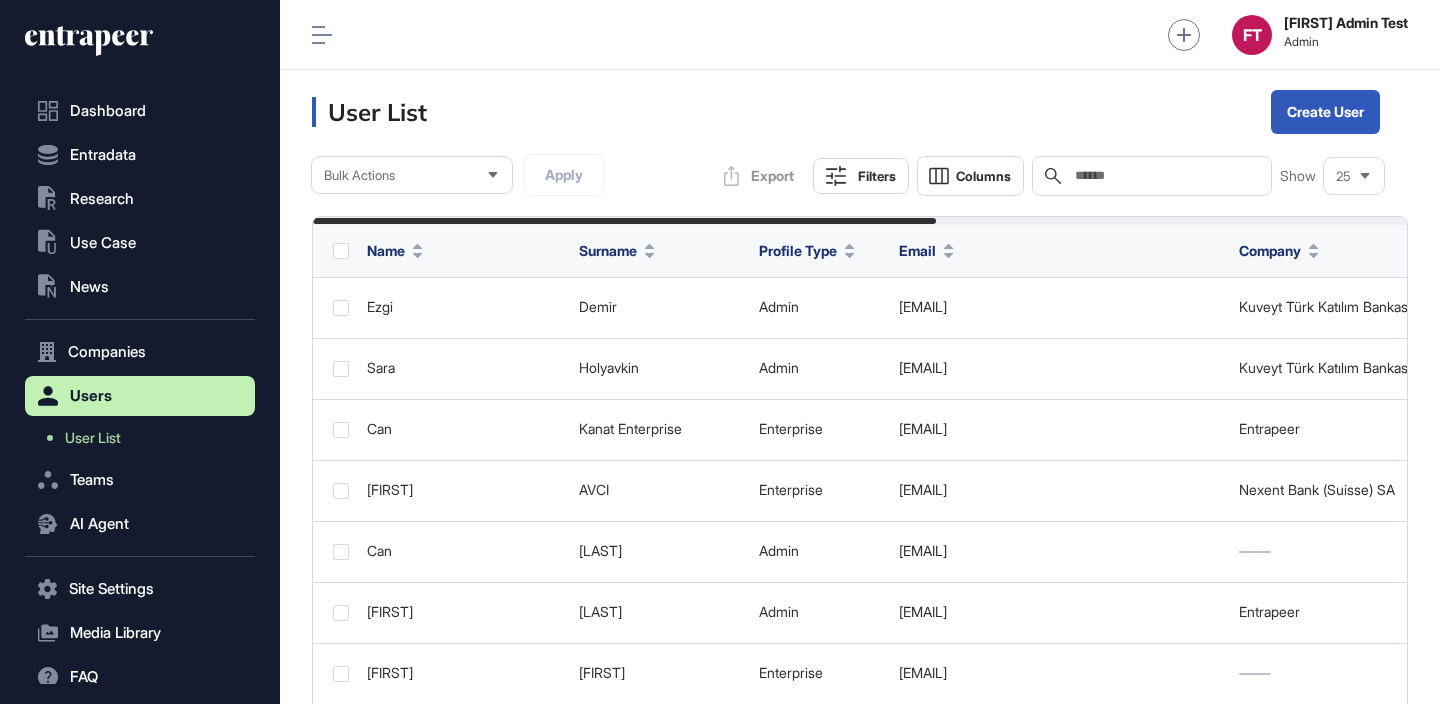 scroll, scrollTop: 0, scrollLeft: 0, axis: both 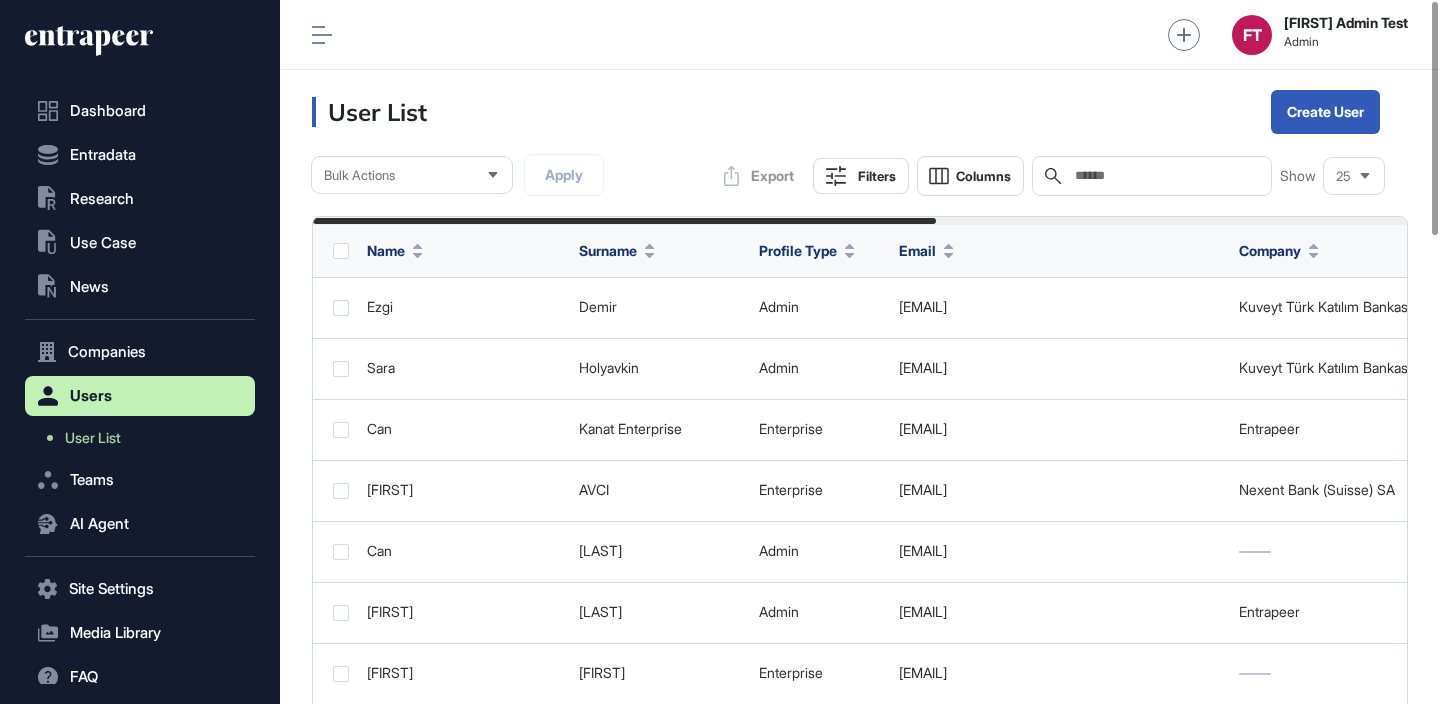 click on "Bulk Actions Apply Export Filters Columns Search Show 25" at bounding box center [860, 175] 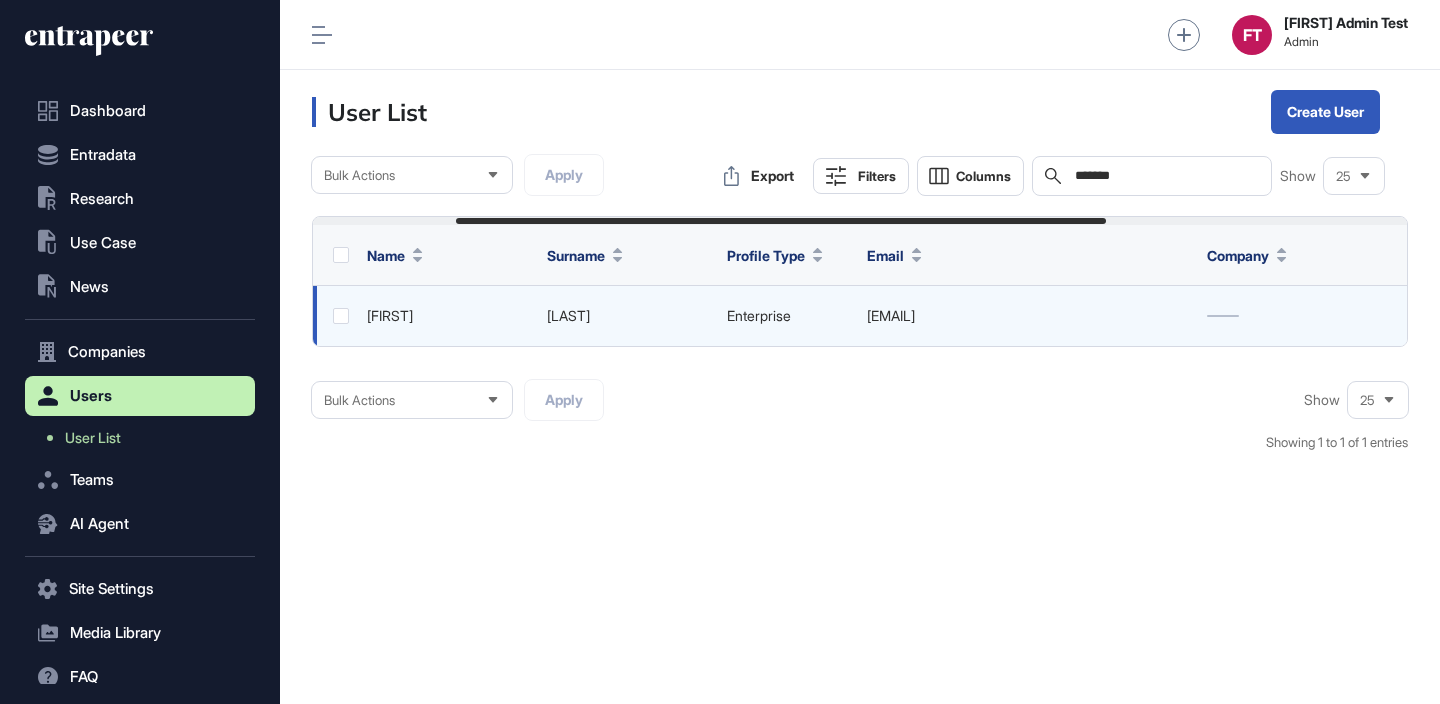 scroll, scrollTop: 0, scrollLeft: 748, axis: horizontal 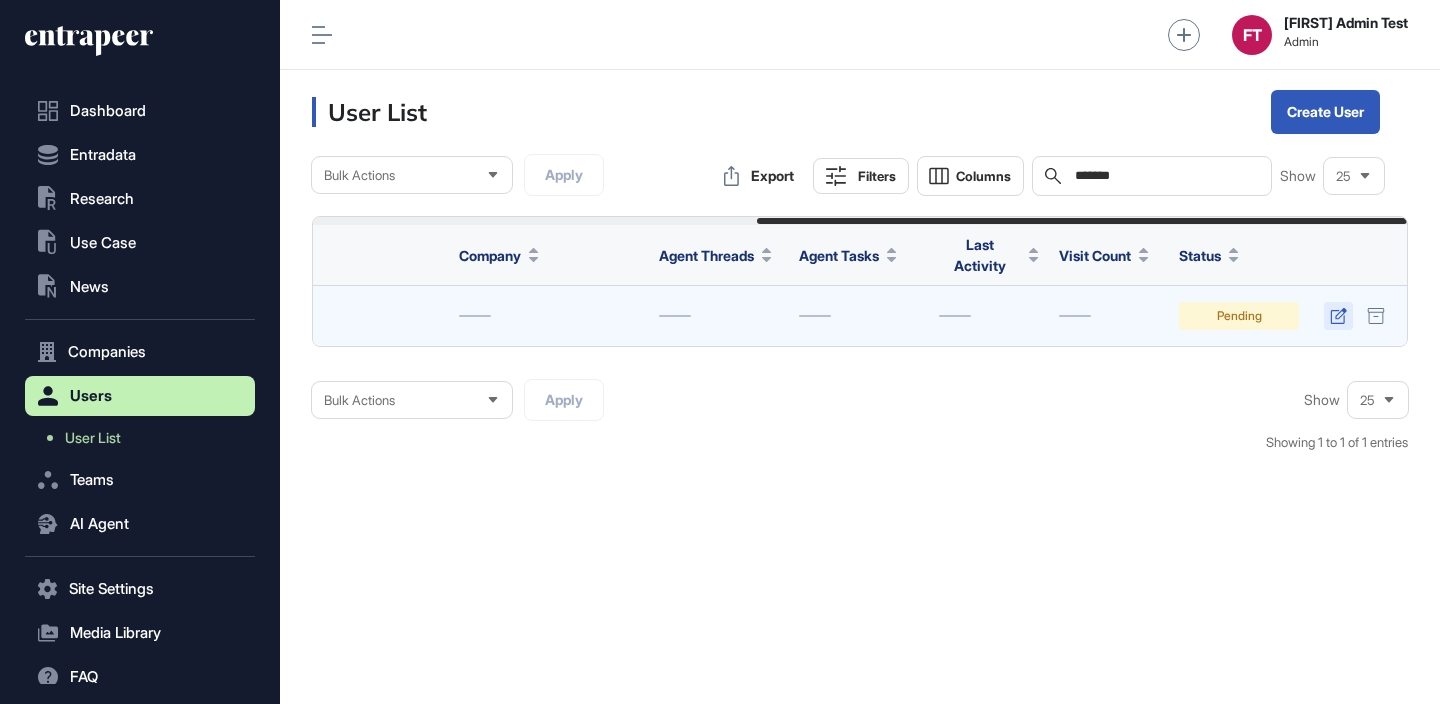 type on "*******" 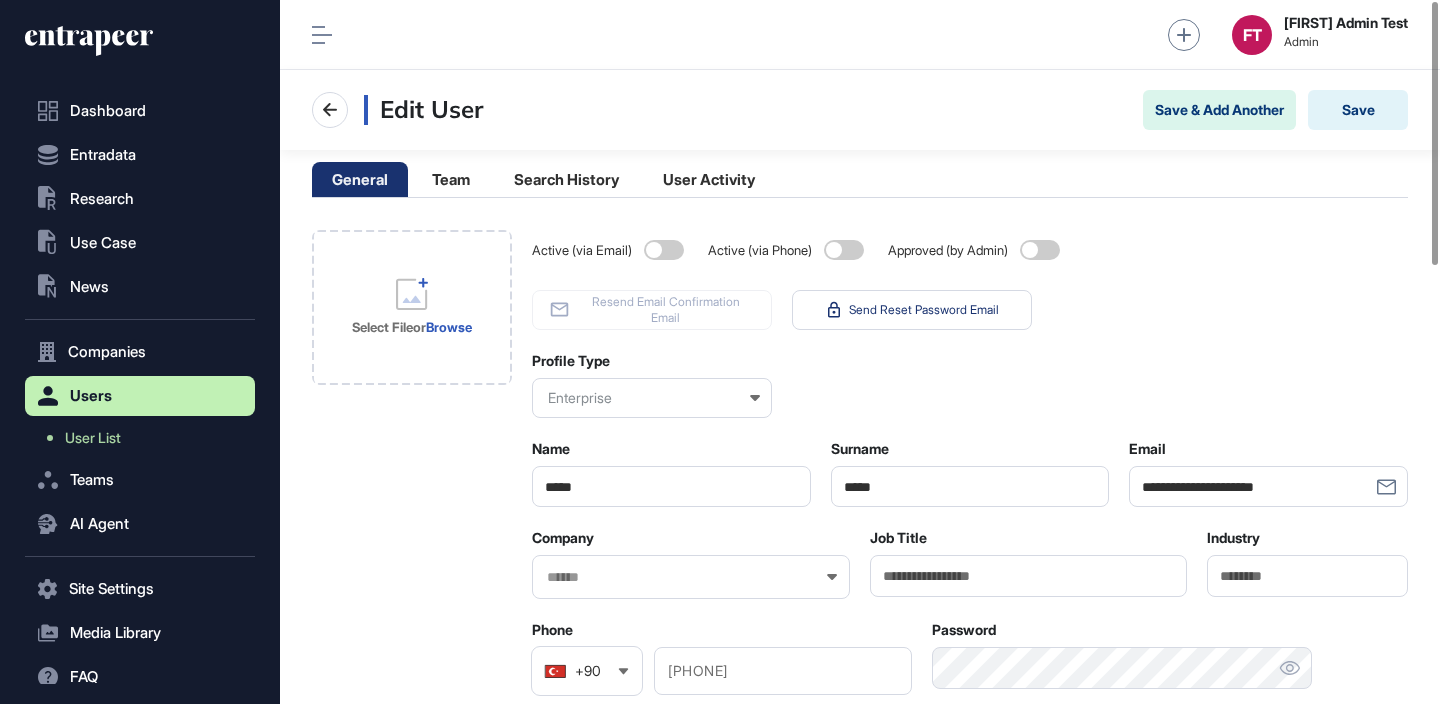 click at bounding box center (1040, 250) 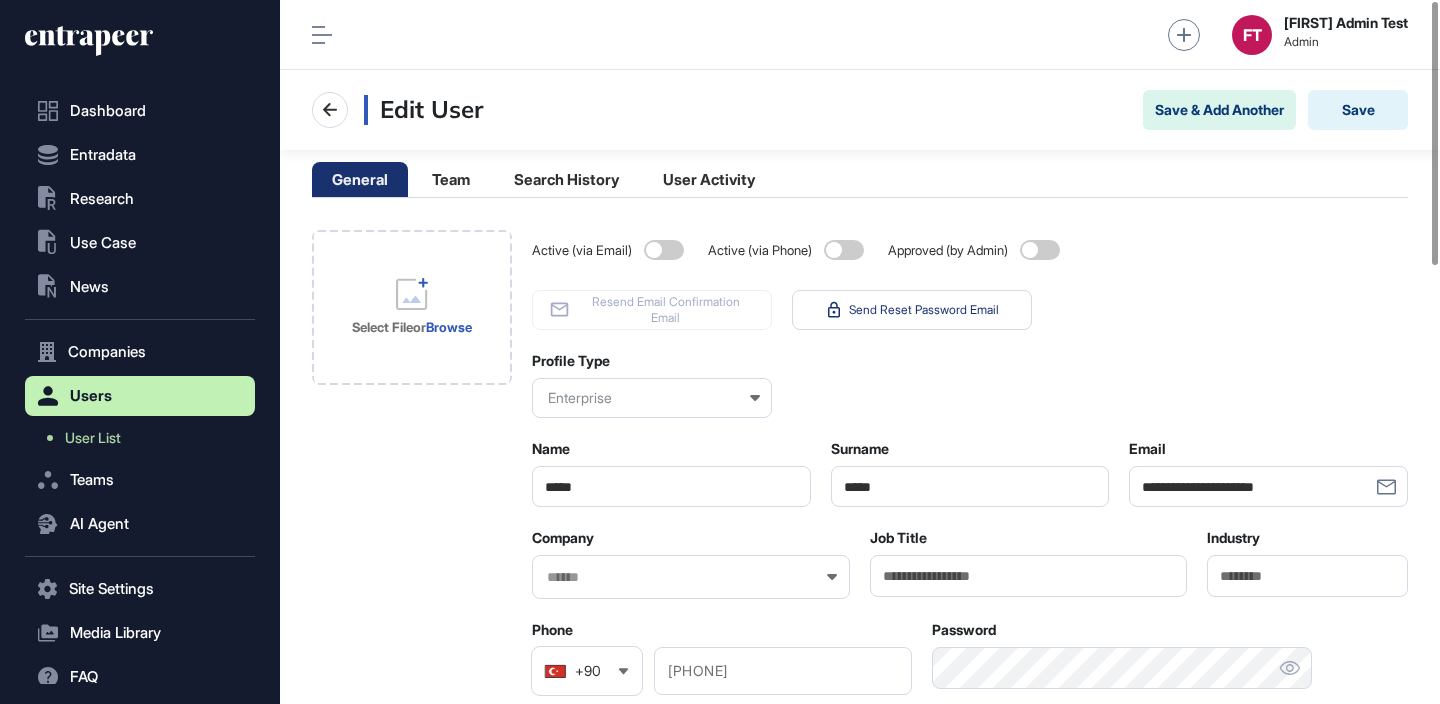 click at bounding box center (691, 577) 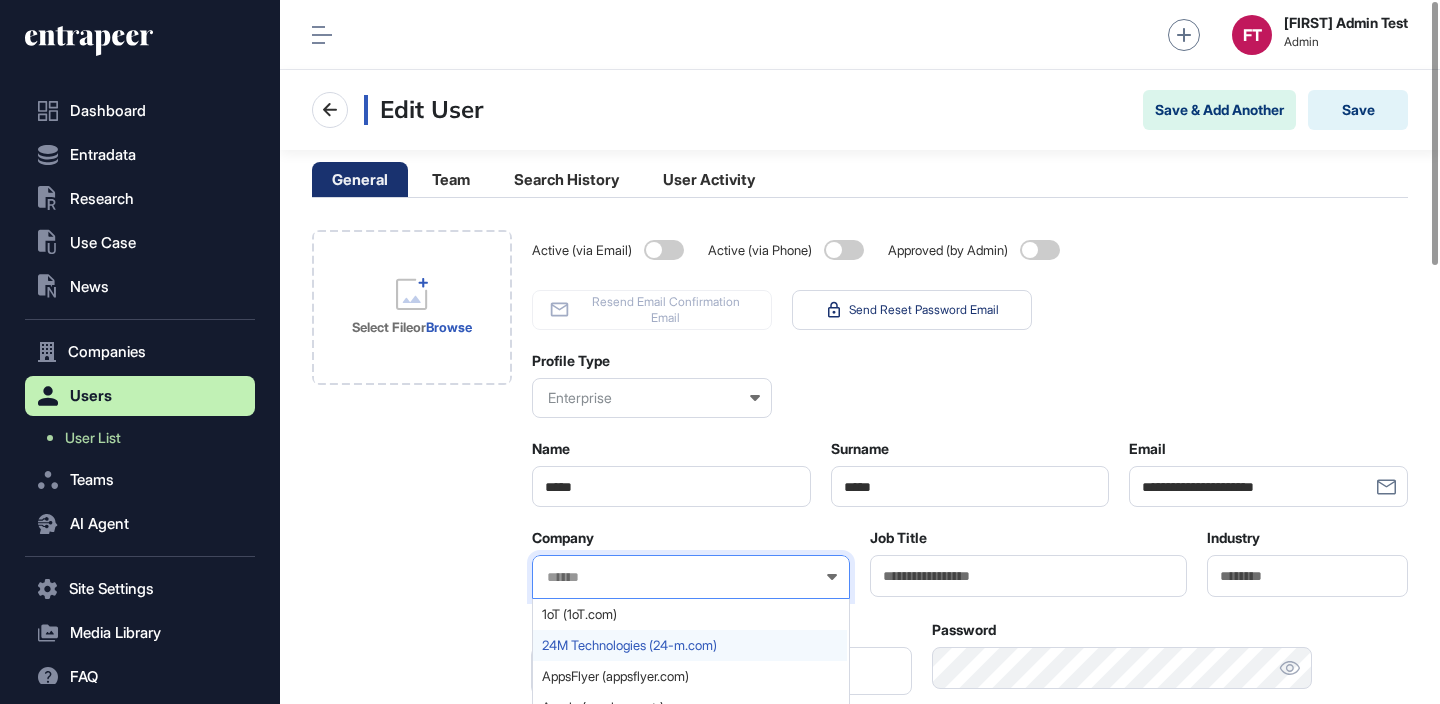 click on "24M Technologies (24-m.com)" 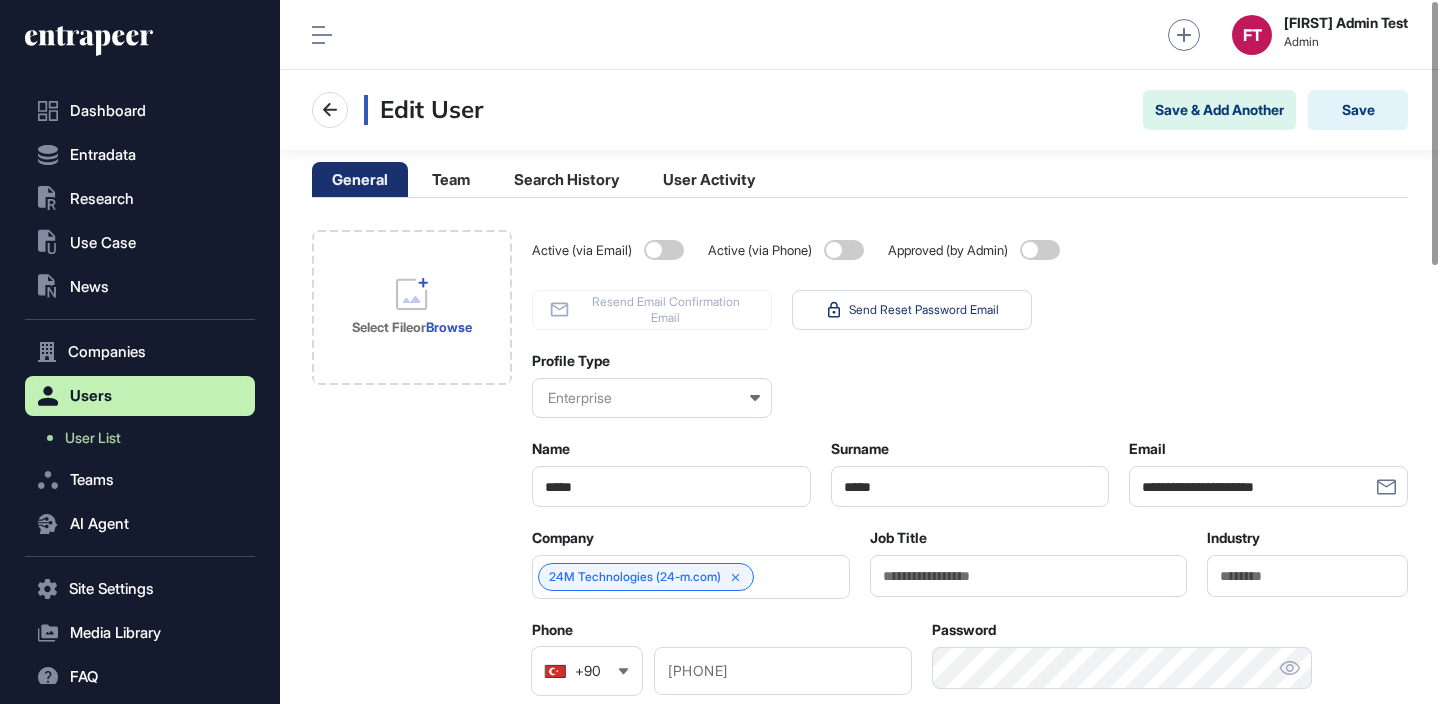 click on "Active (via Email) Active (via Phone) Approved (by Admin) Resend Email Confirmation Email Send Reset Password Email" at bounding box center [970, 280] 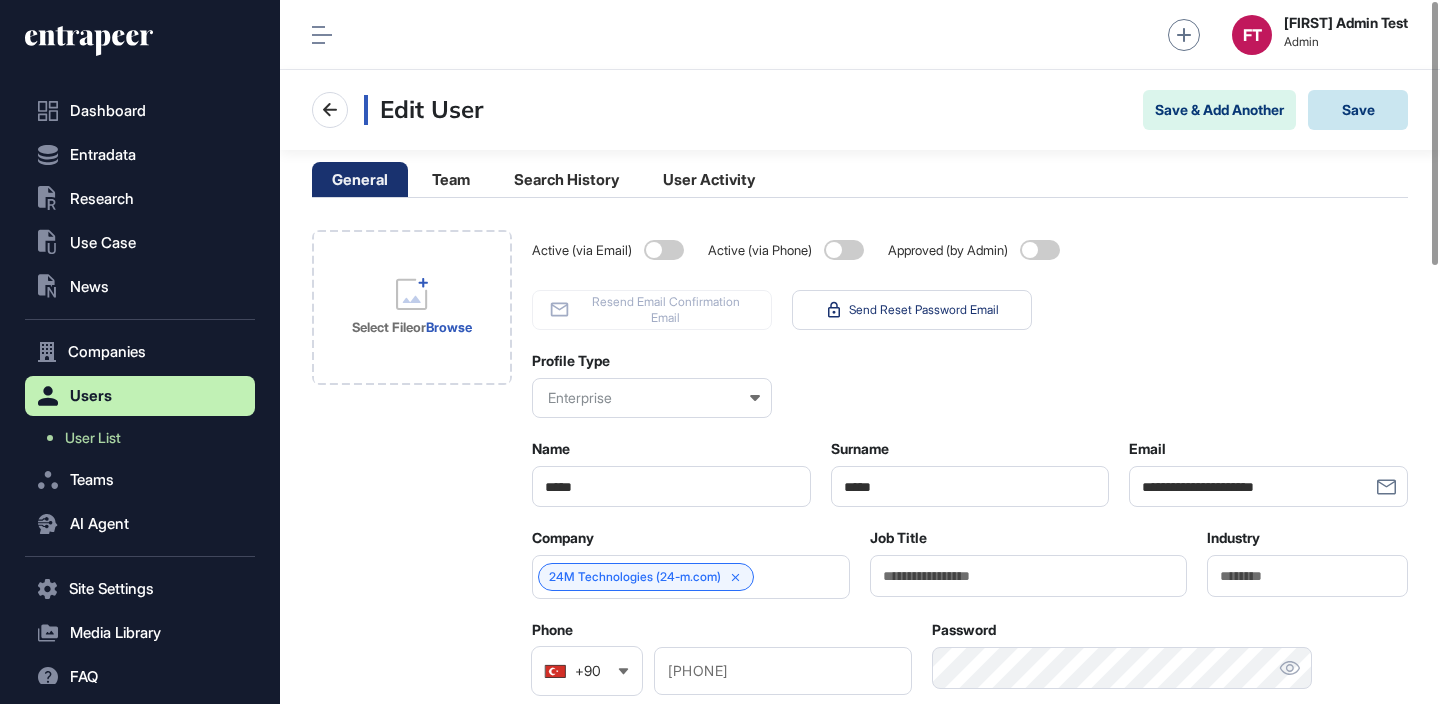 click on "Save" at bounding box center [1358, 110] 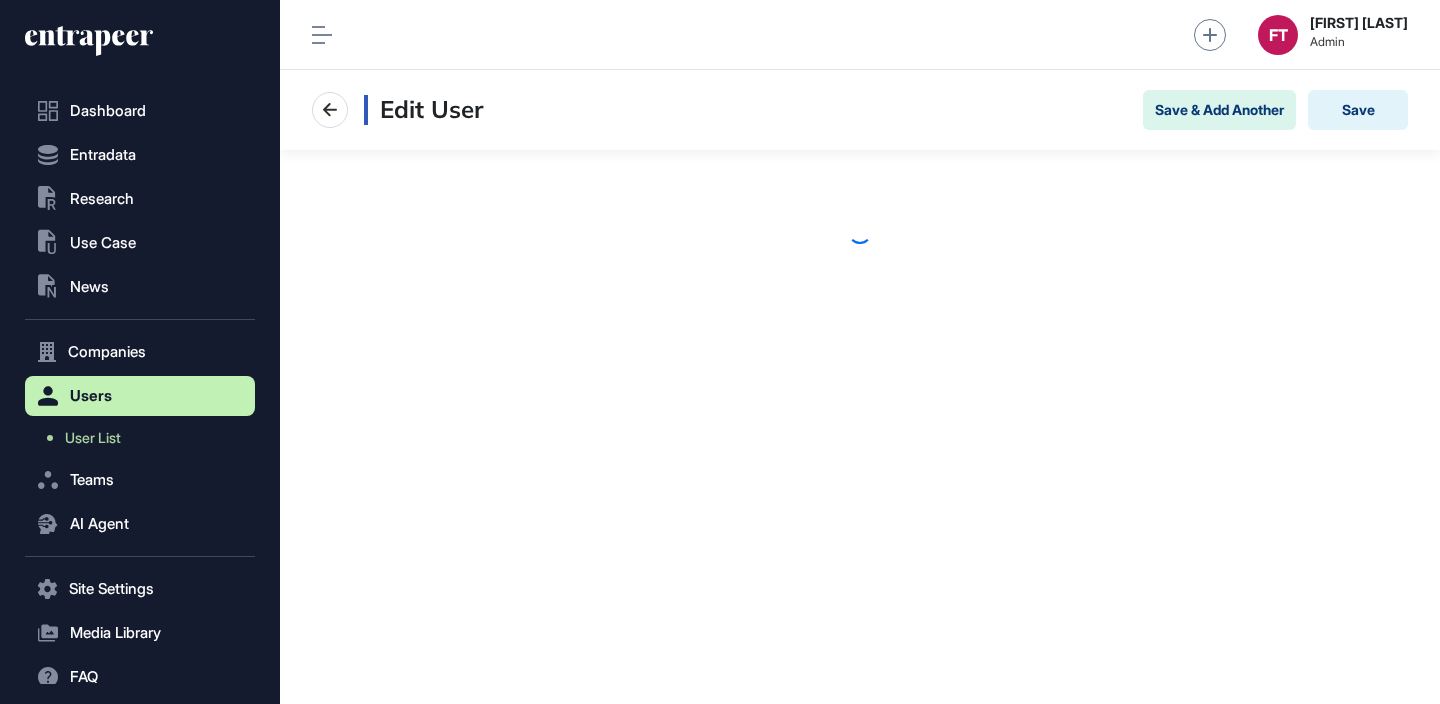 scroll, scrollTop: 0, scrollLeft: 0, axis: both 